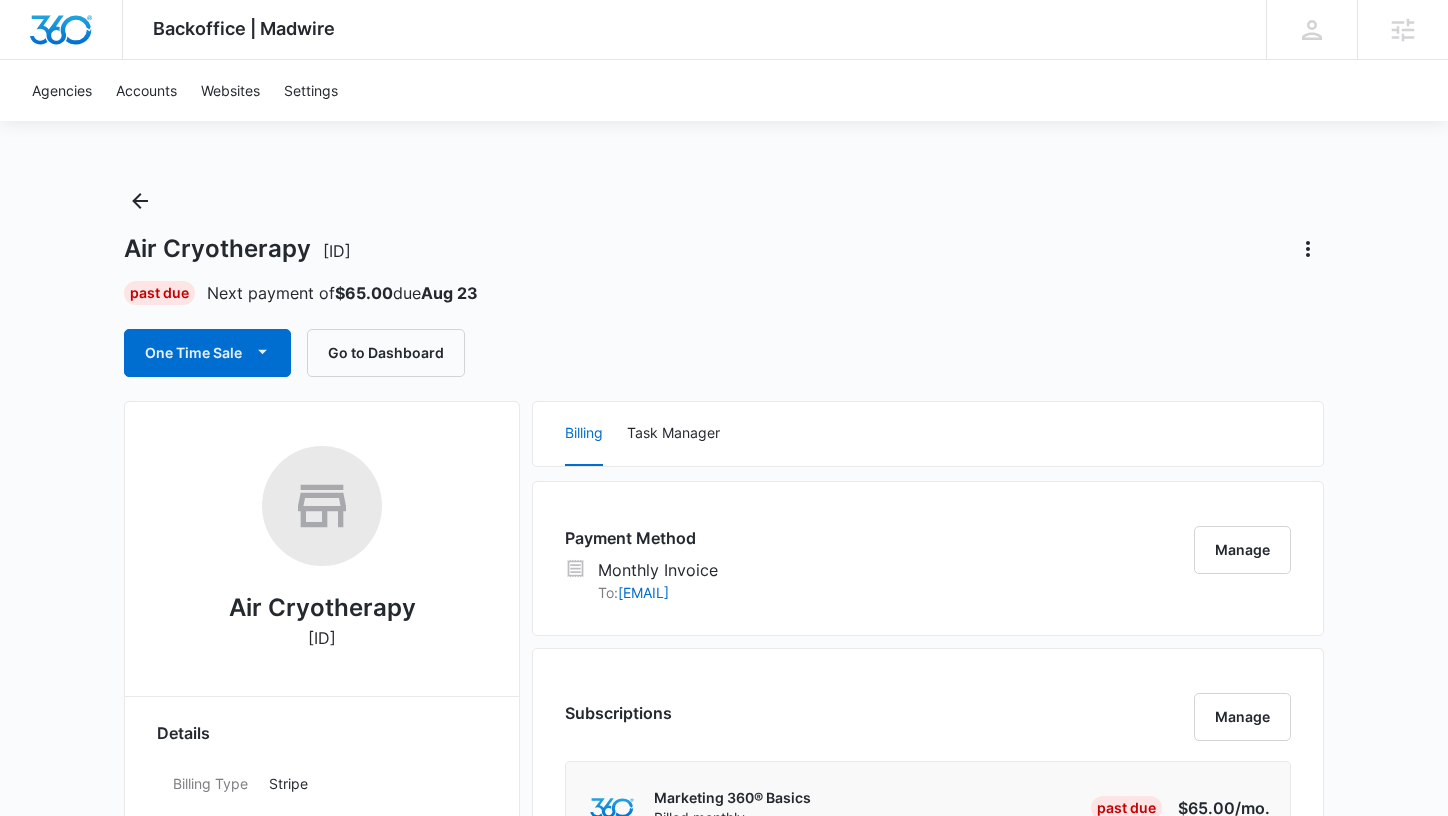 scroll, scrollTop: 514, scrollLeft: 0, axis: vertical 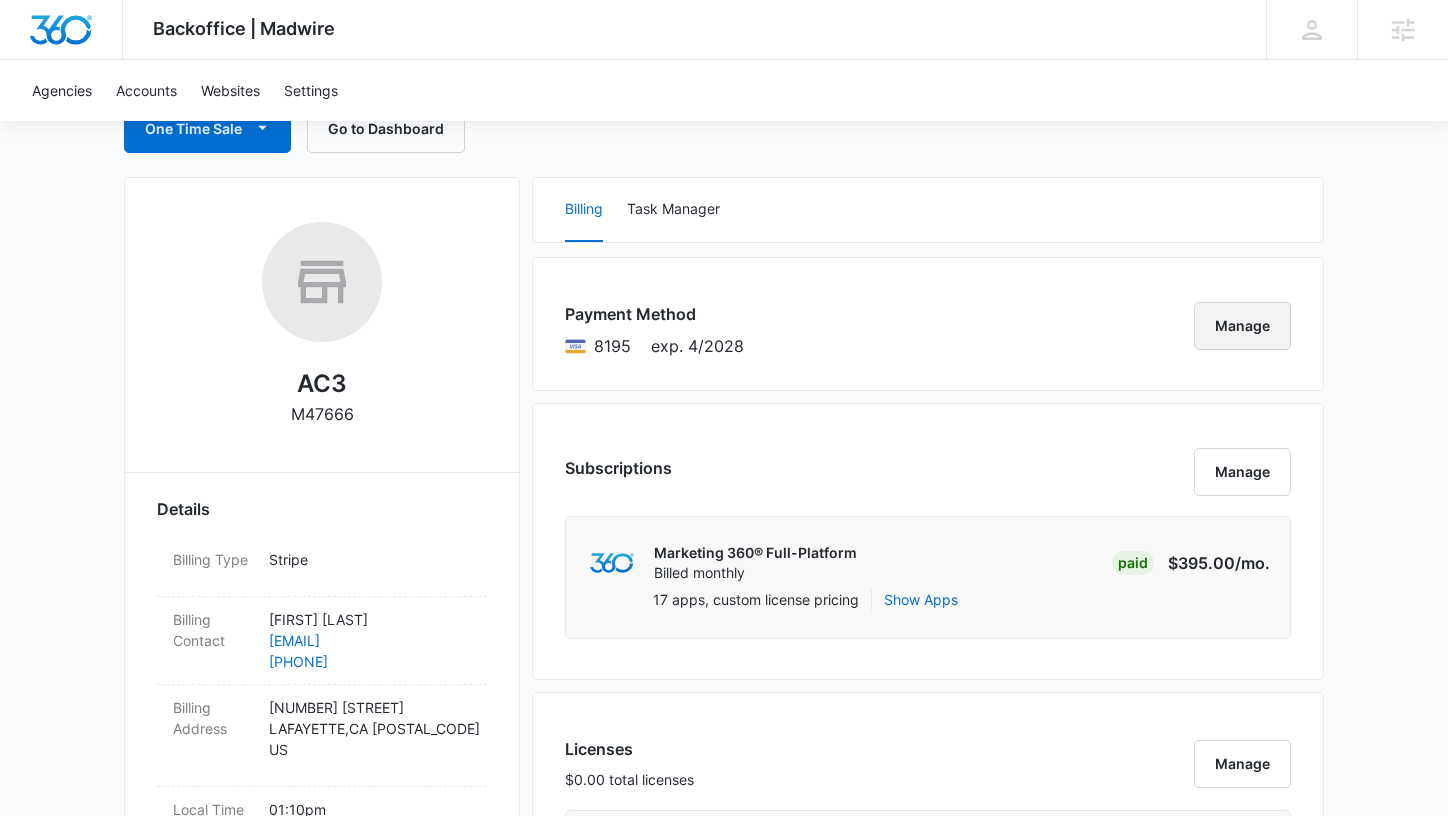 click on "Manage" at bounding box center [1242, 326] 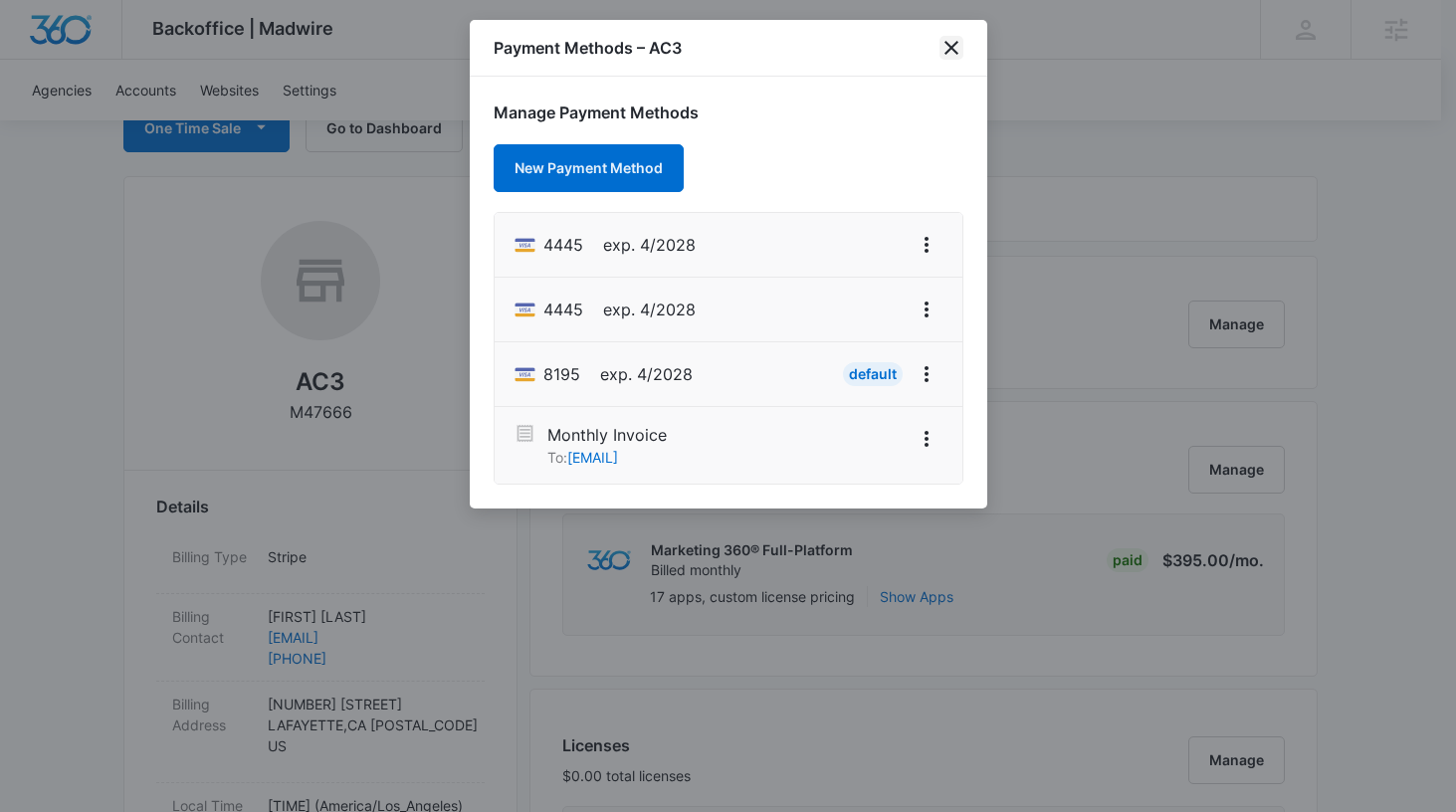 click 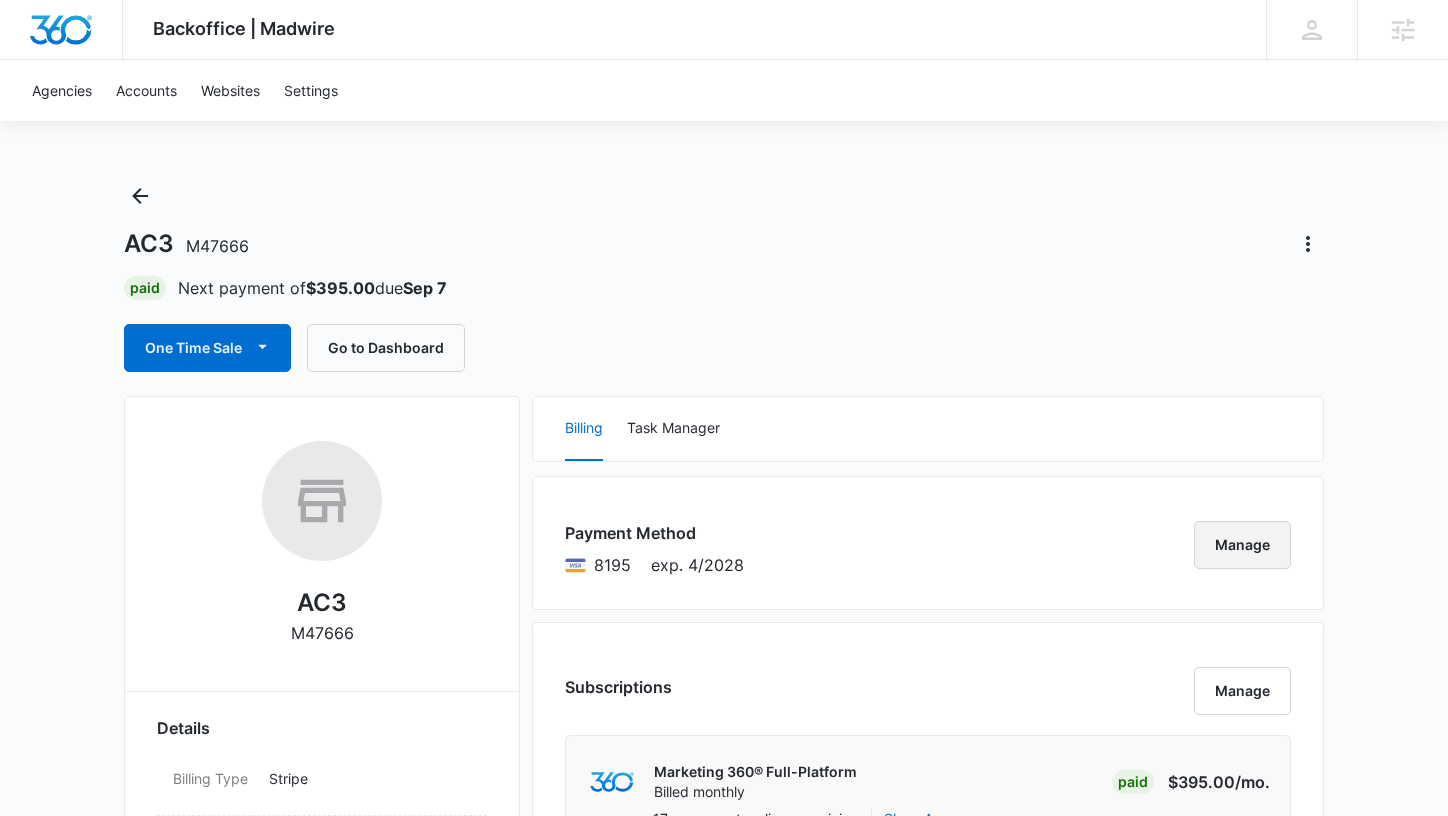 scroll, scrollTop: 0, scrollLeft: 0, axis: both 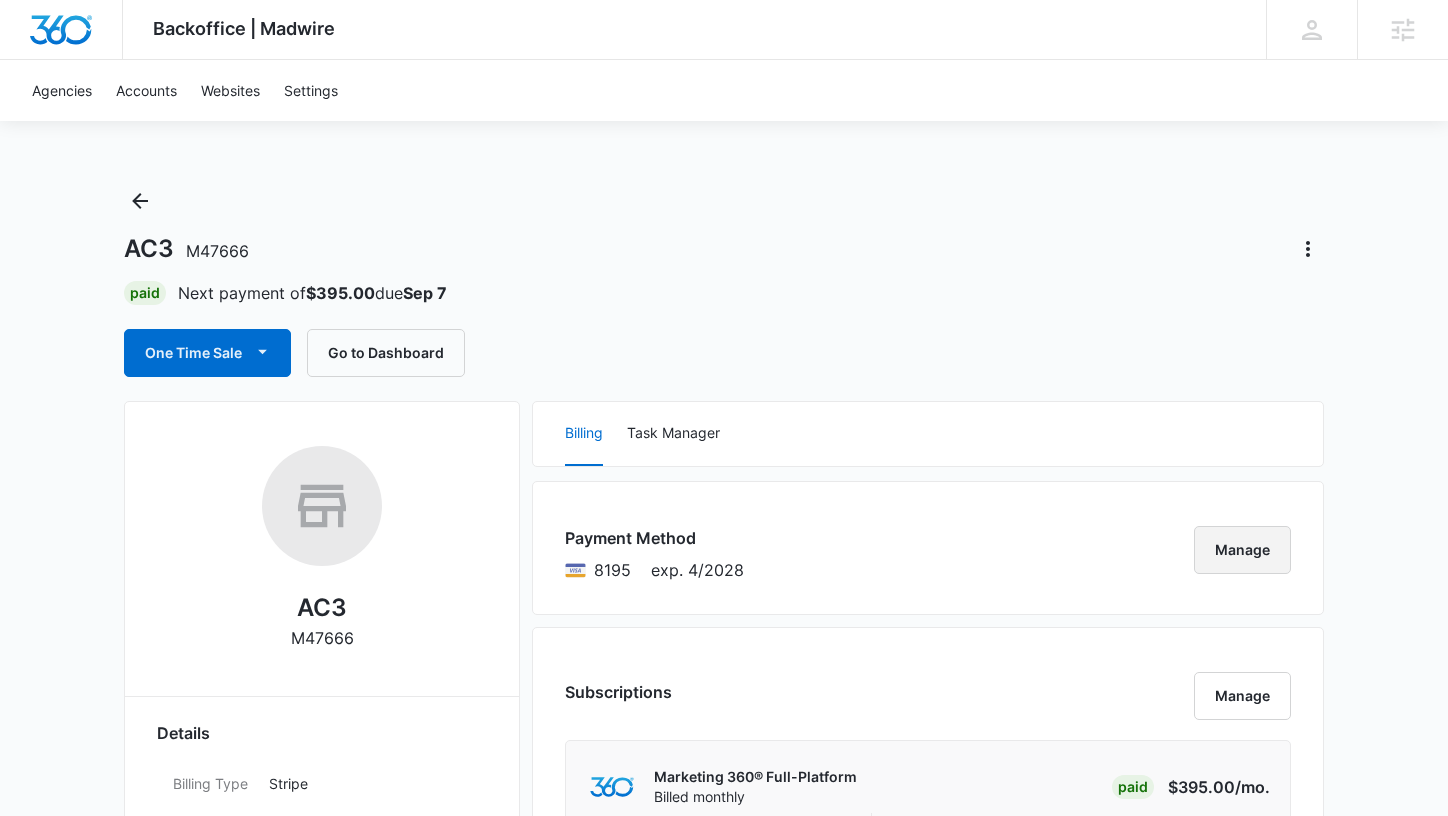 click on "Manage" at bounding box center (1242, 550) 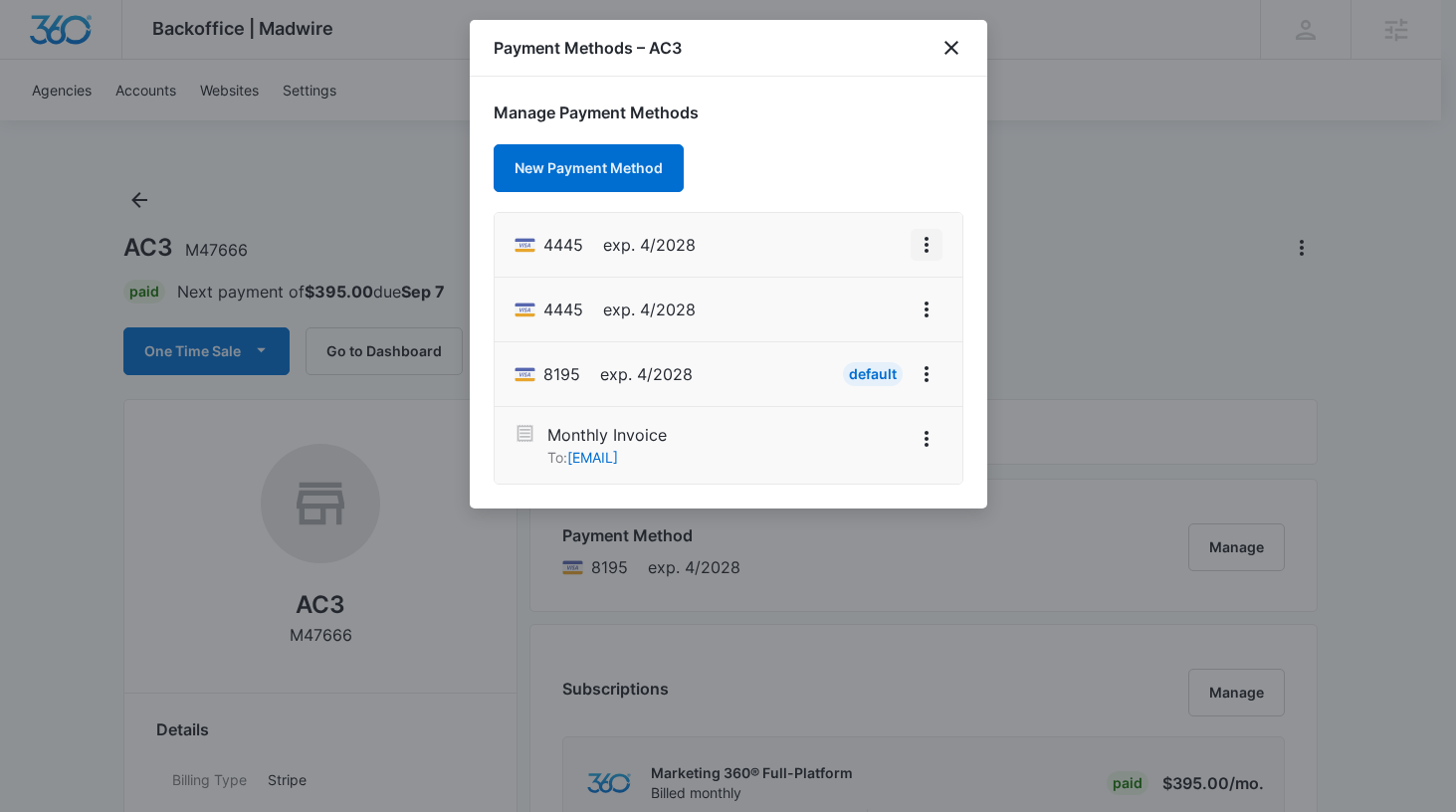 click 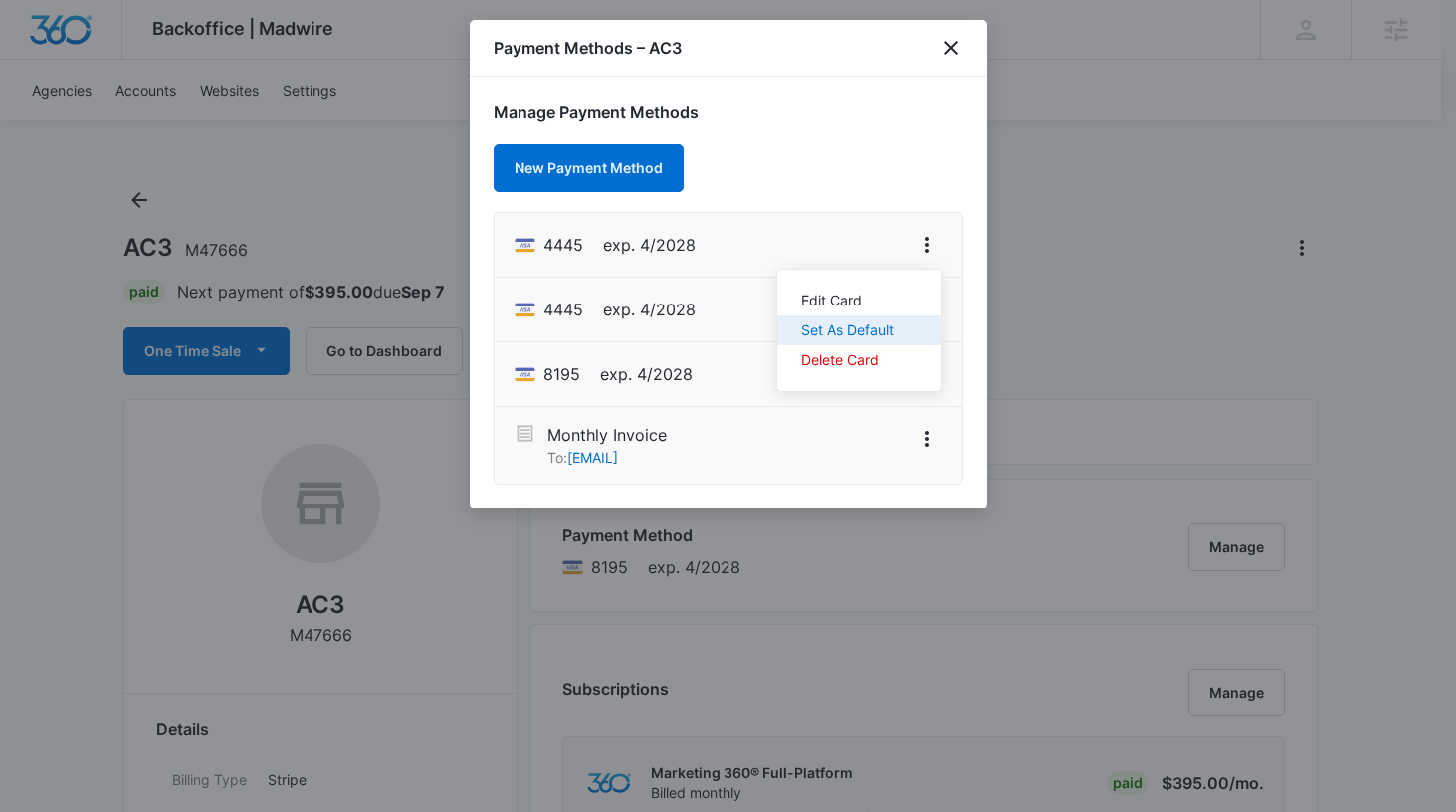 click on "Set As Default" at bounding box center (847, 330) 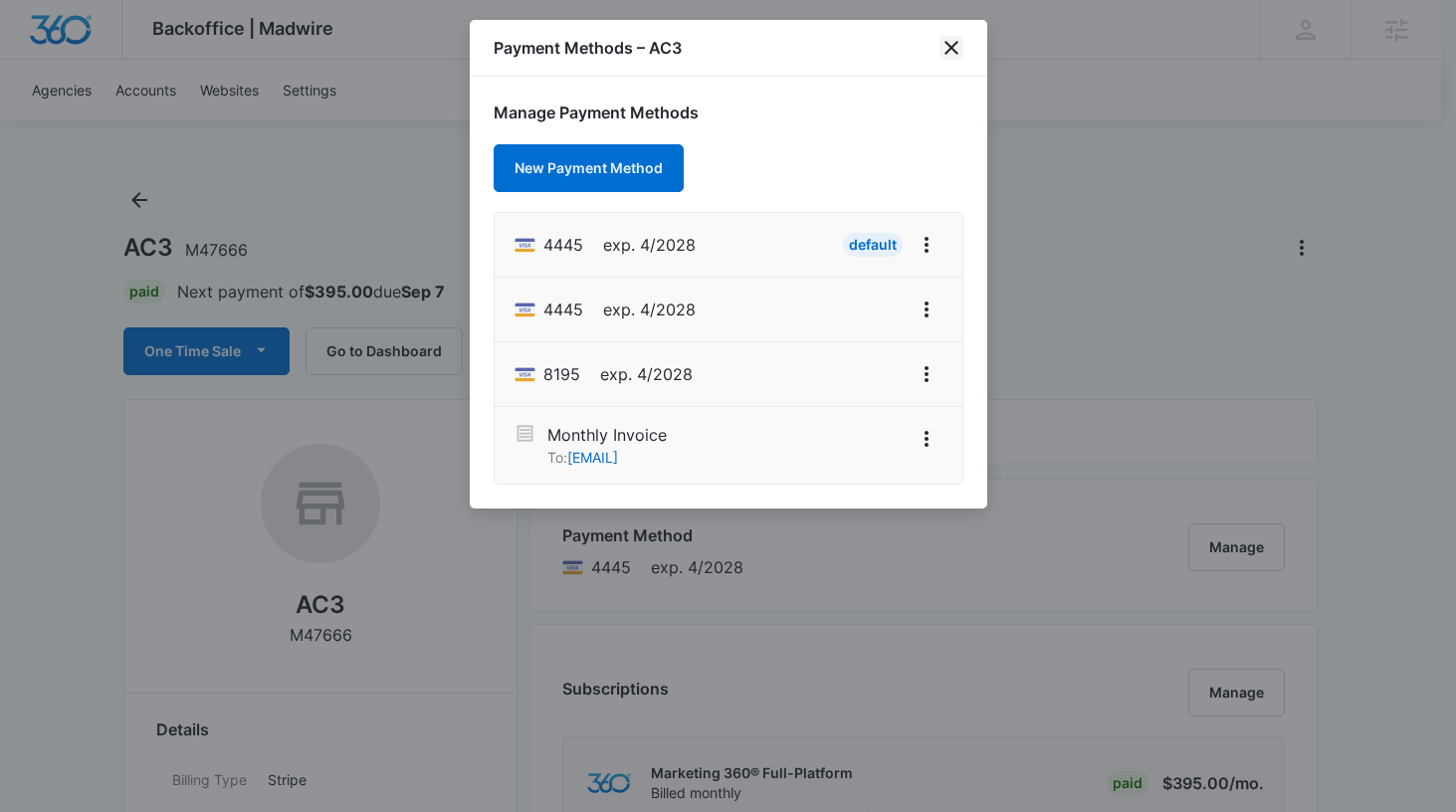 click 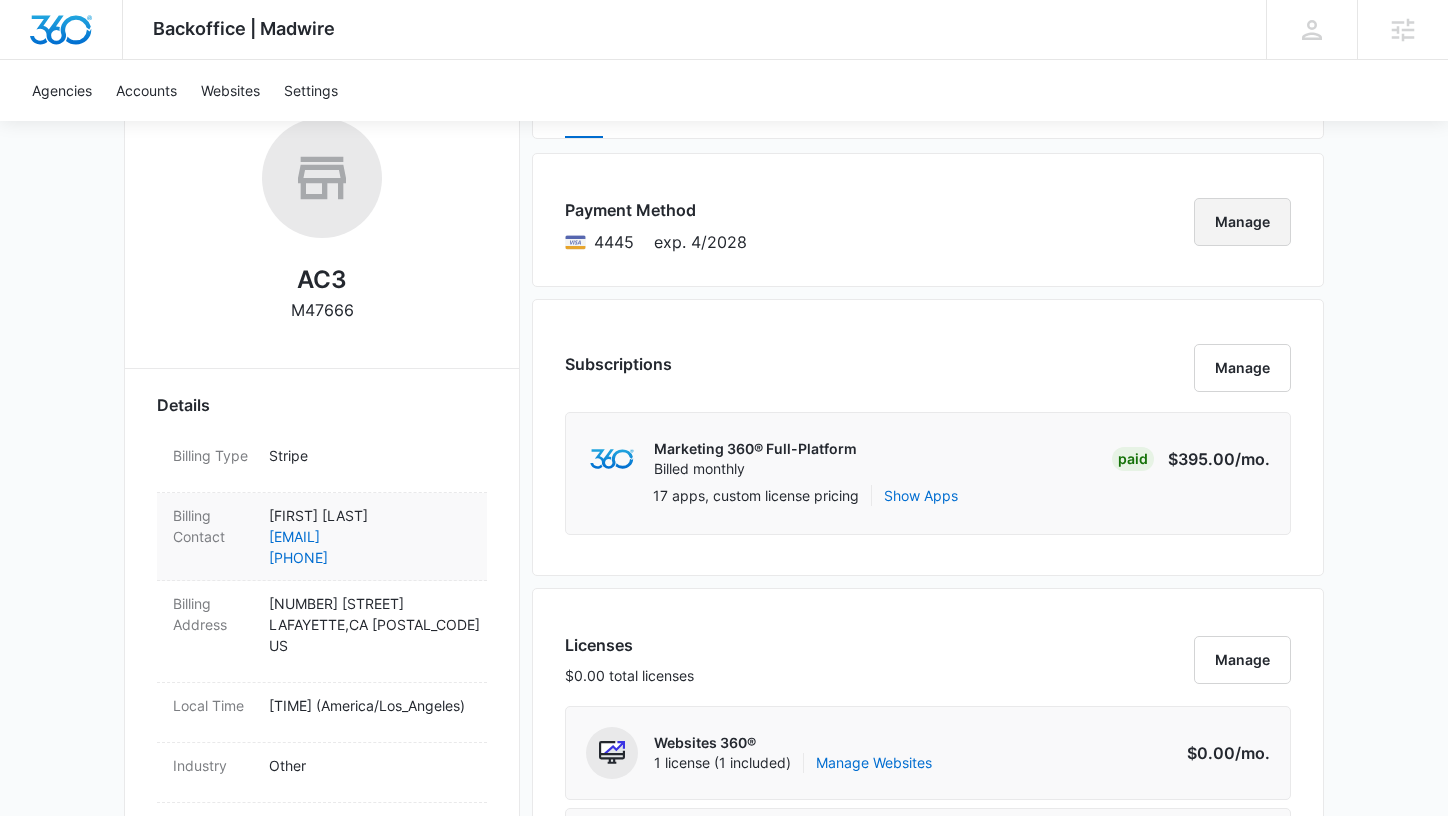 scroll, scrollTop: 378, scrollLeft: 0, axis: vertical 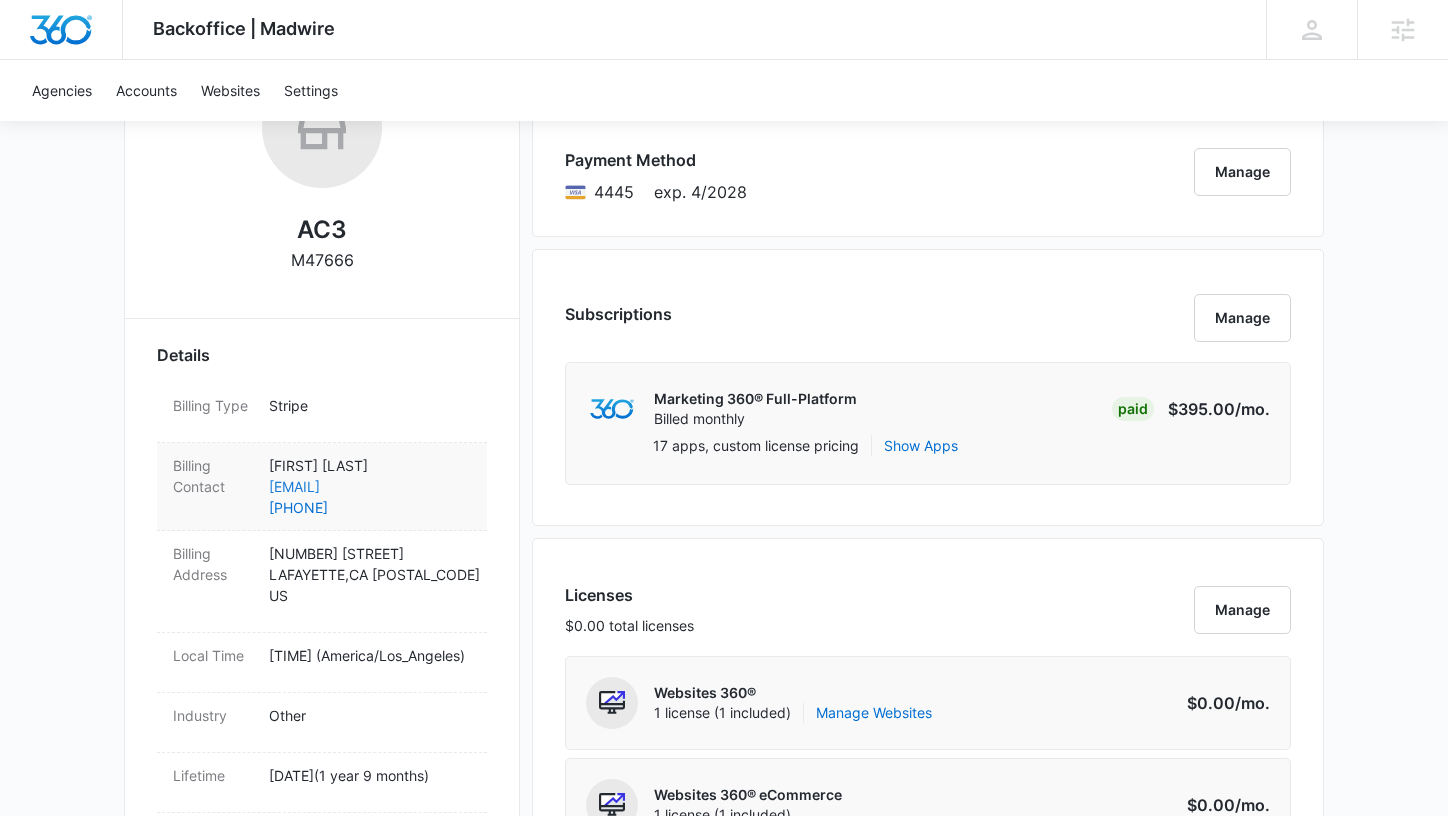 click on "[EMAIL]" at bounding box center [370, 486] 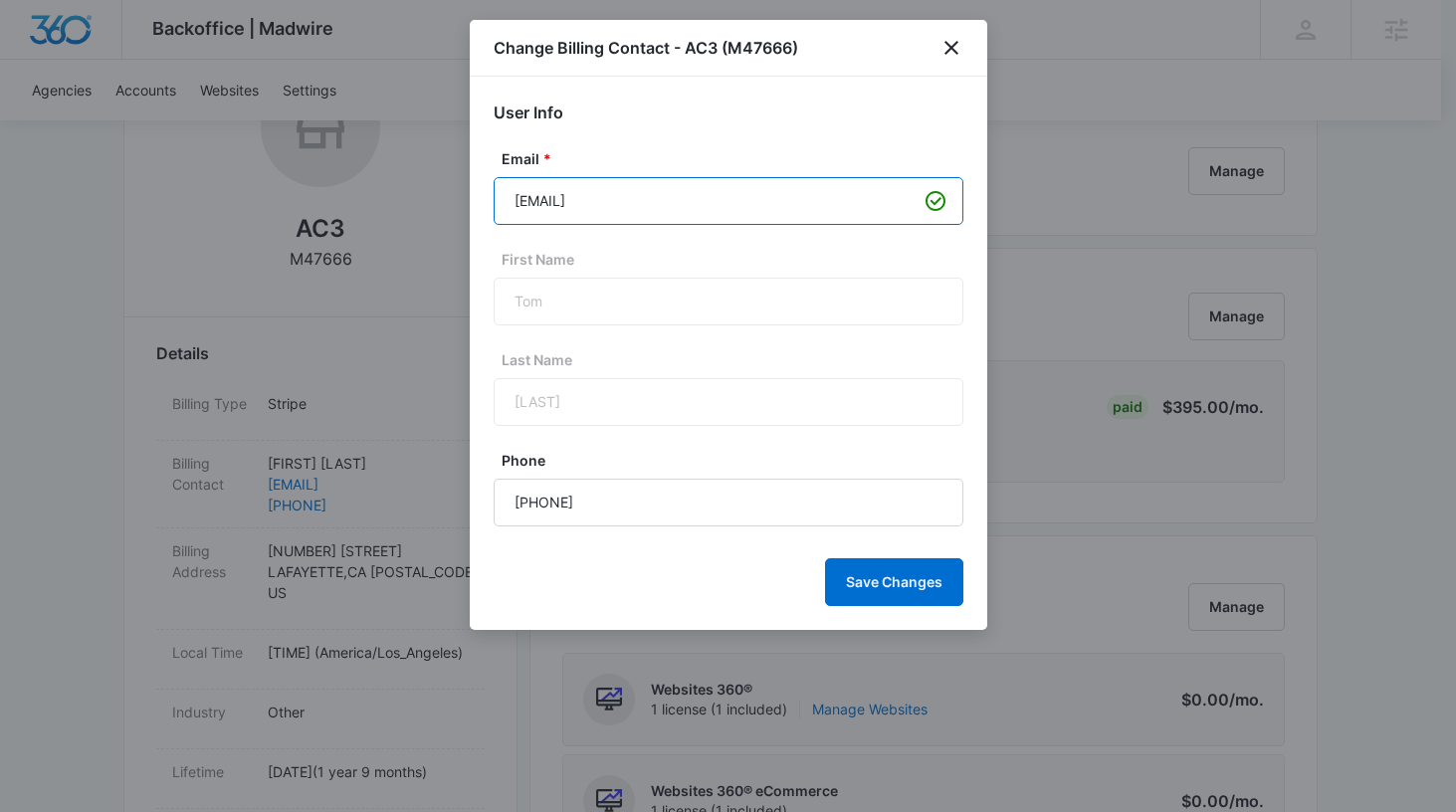 click on "[EMAIL]" at bounding box center (728, 201) 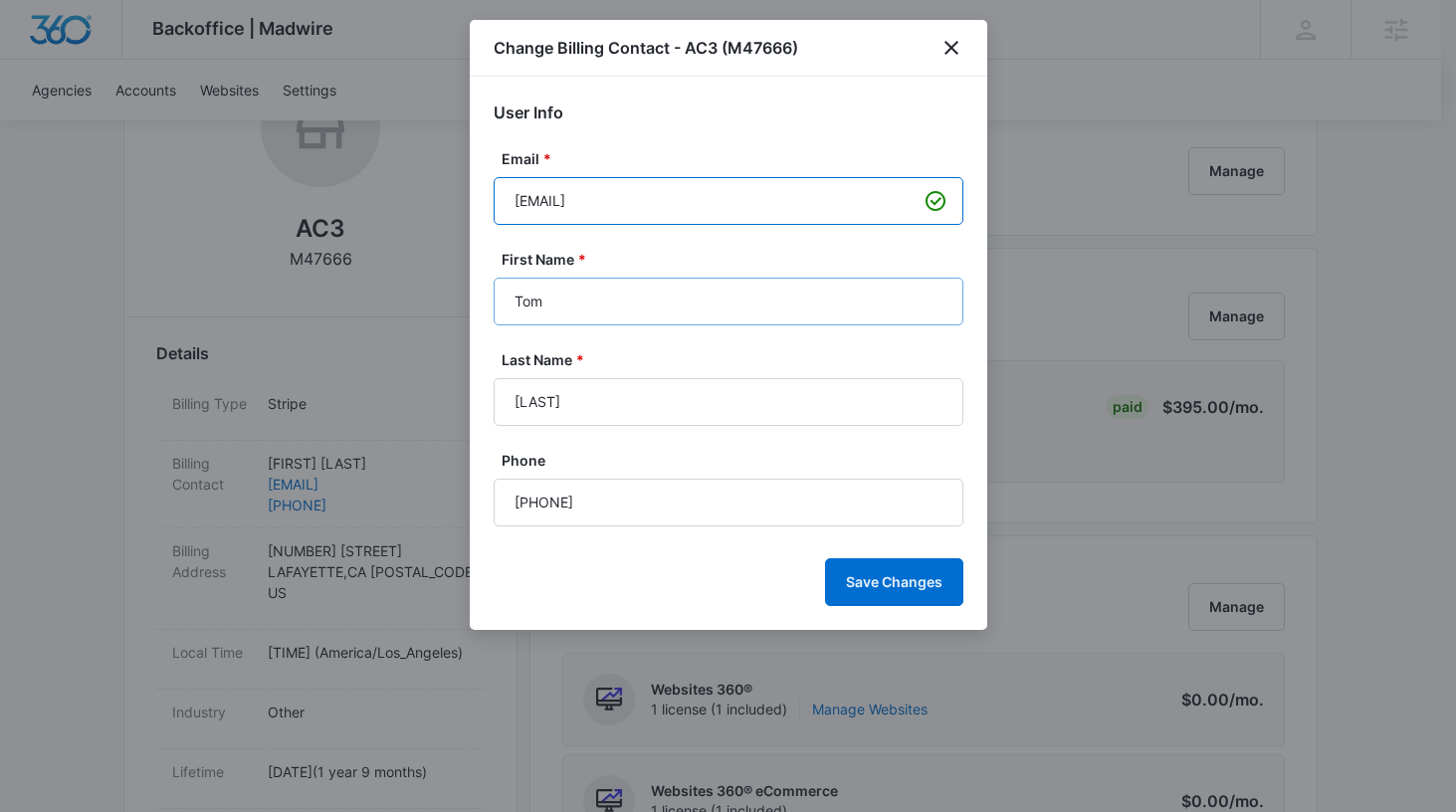 type on "[EMAIL]" 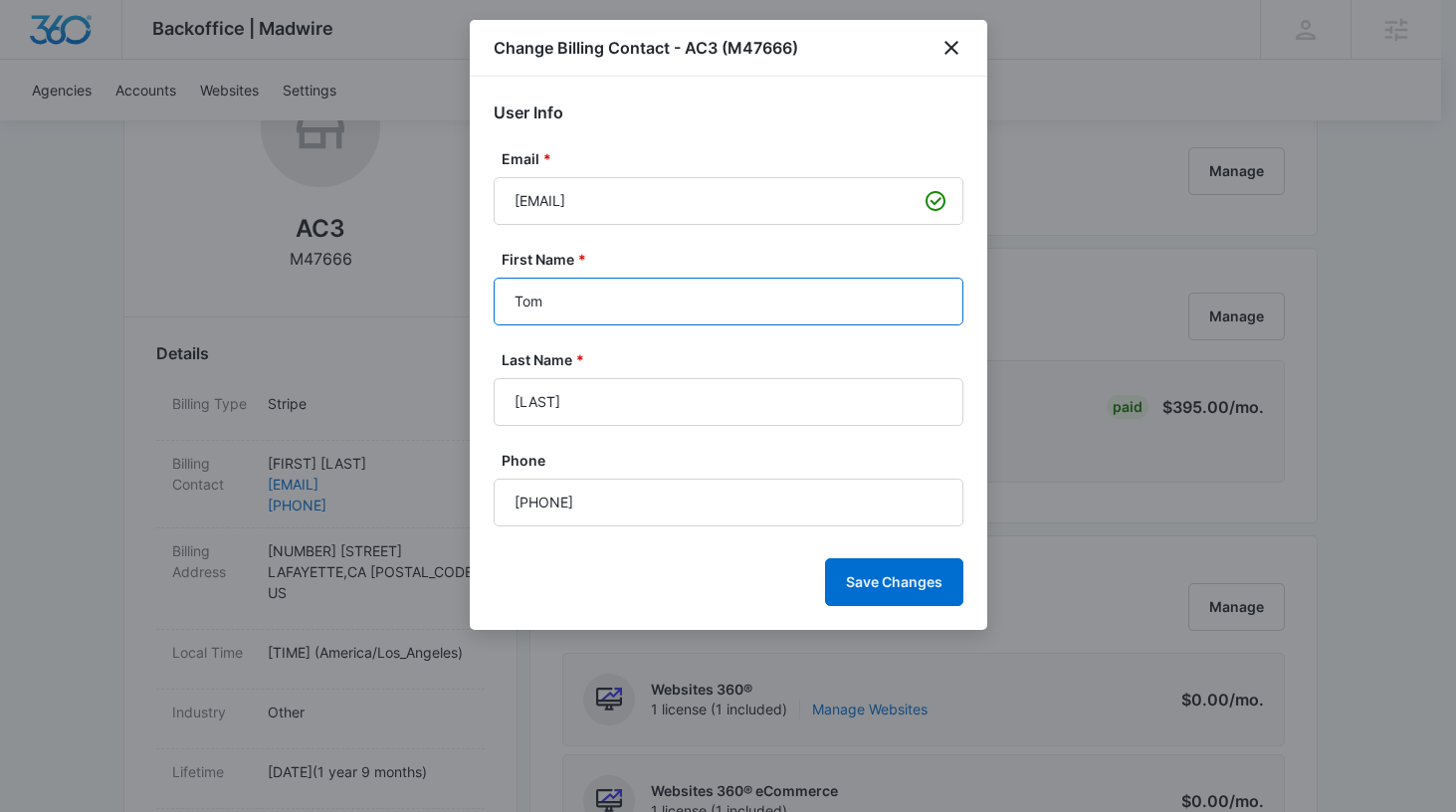 click on "Tom" at bounding box center [728, 302] 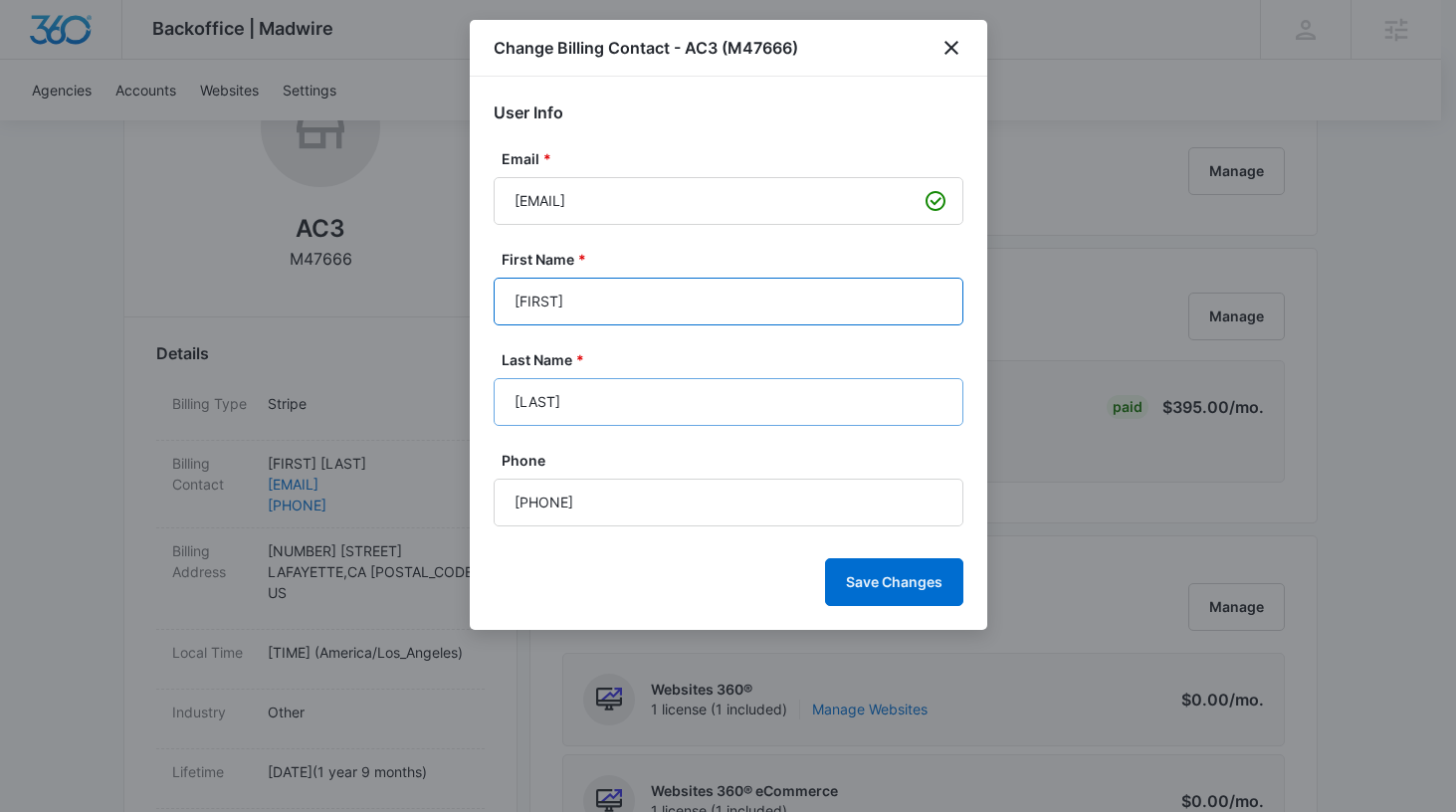 type on "[FIRST]" 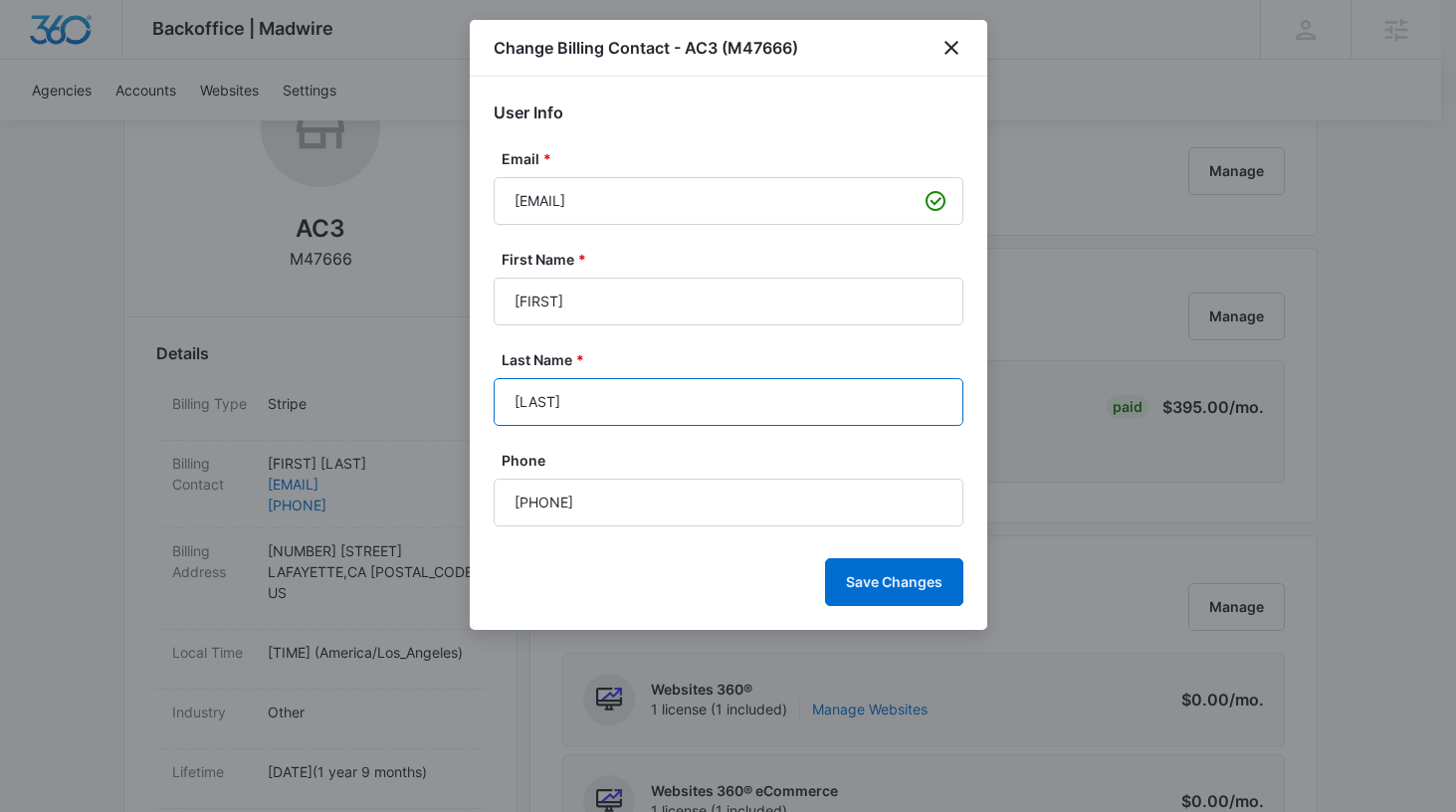click on "[LAST]" at bounding box center (728, 402) 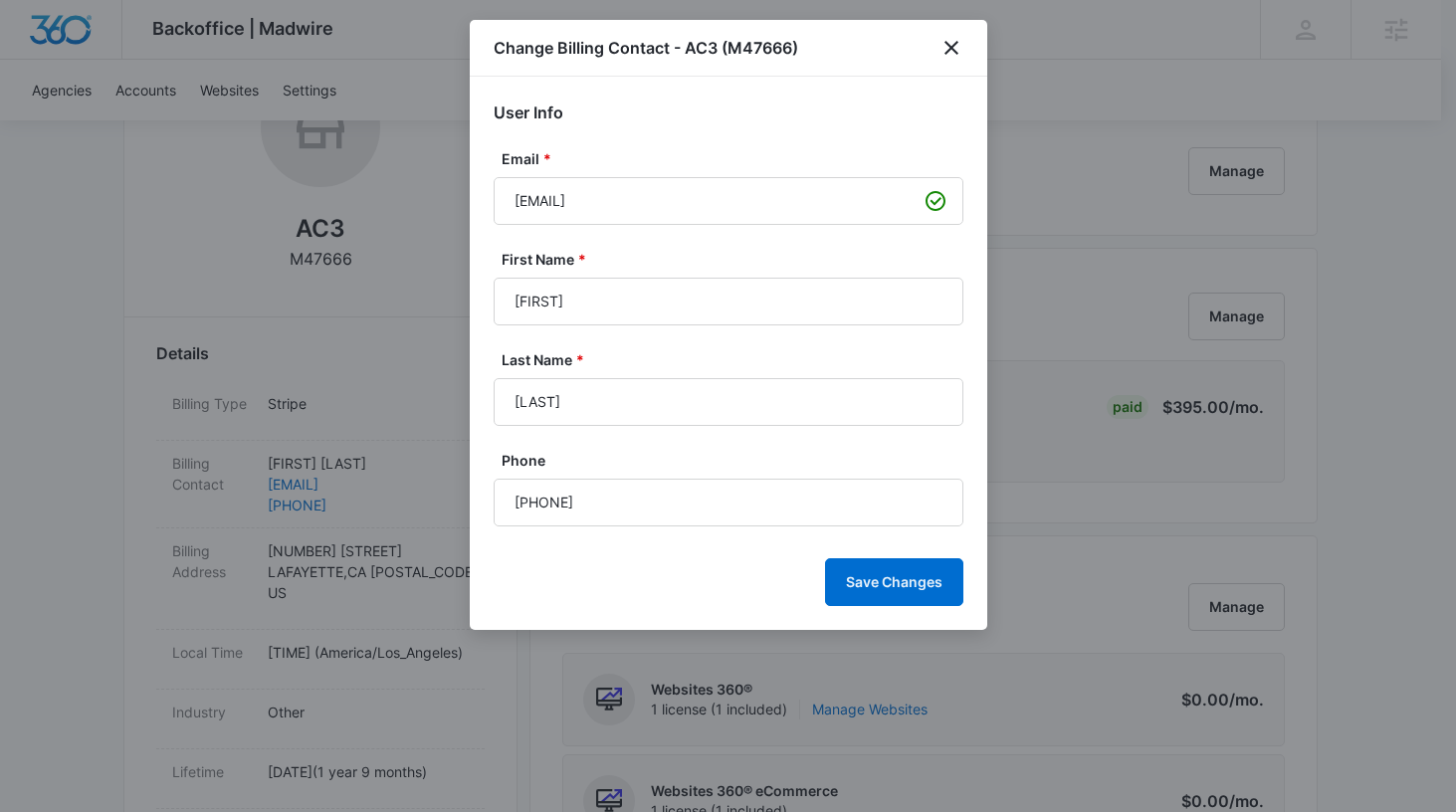 click on "Email * [EMAIL] First Name * [FIRST] Last Name * [LAST] Phone [PHONE] Save Changes" at bounding box center (728, 377) 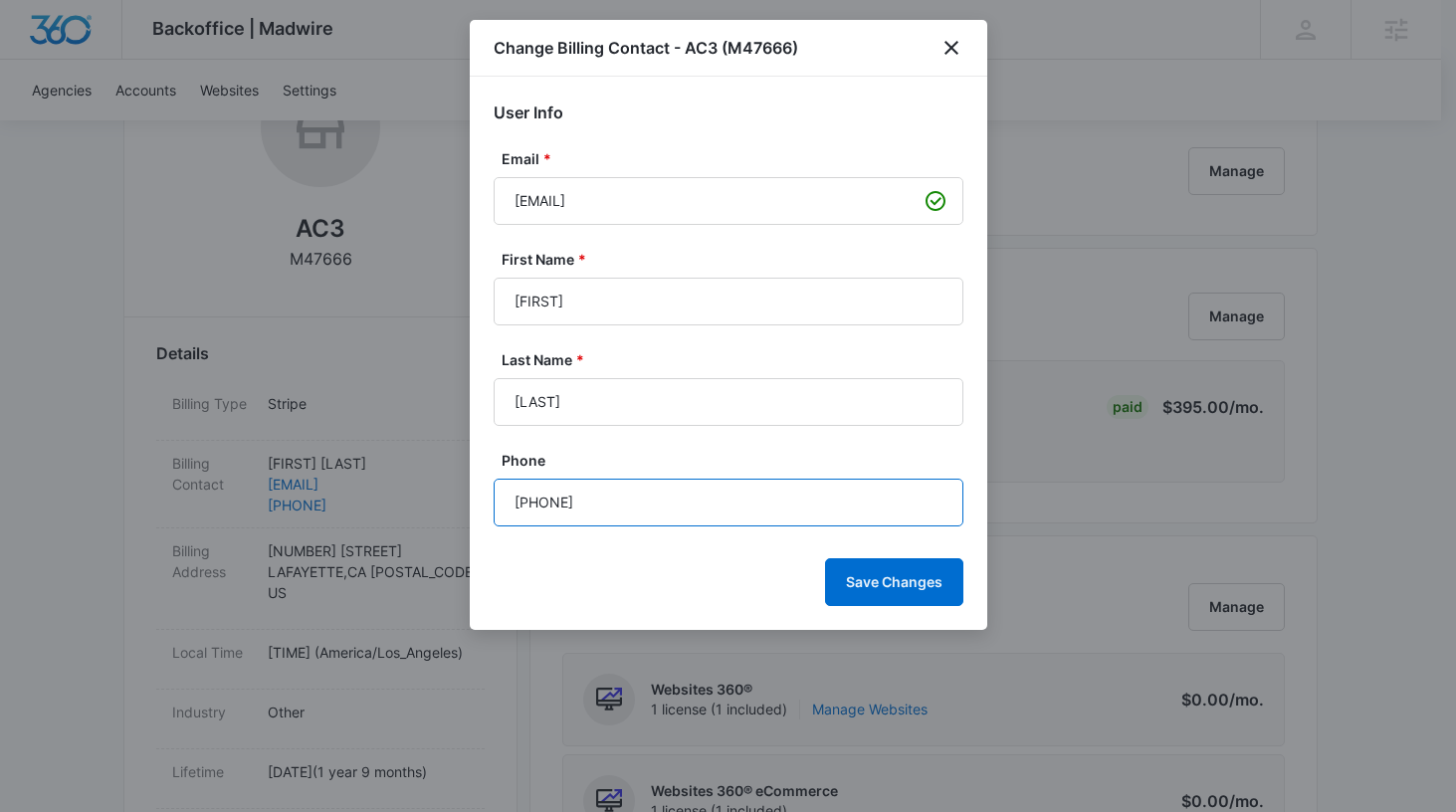 click on "[PHONE]" at bounding box center (728, 503) 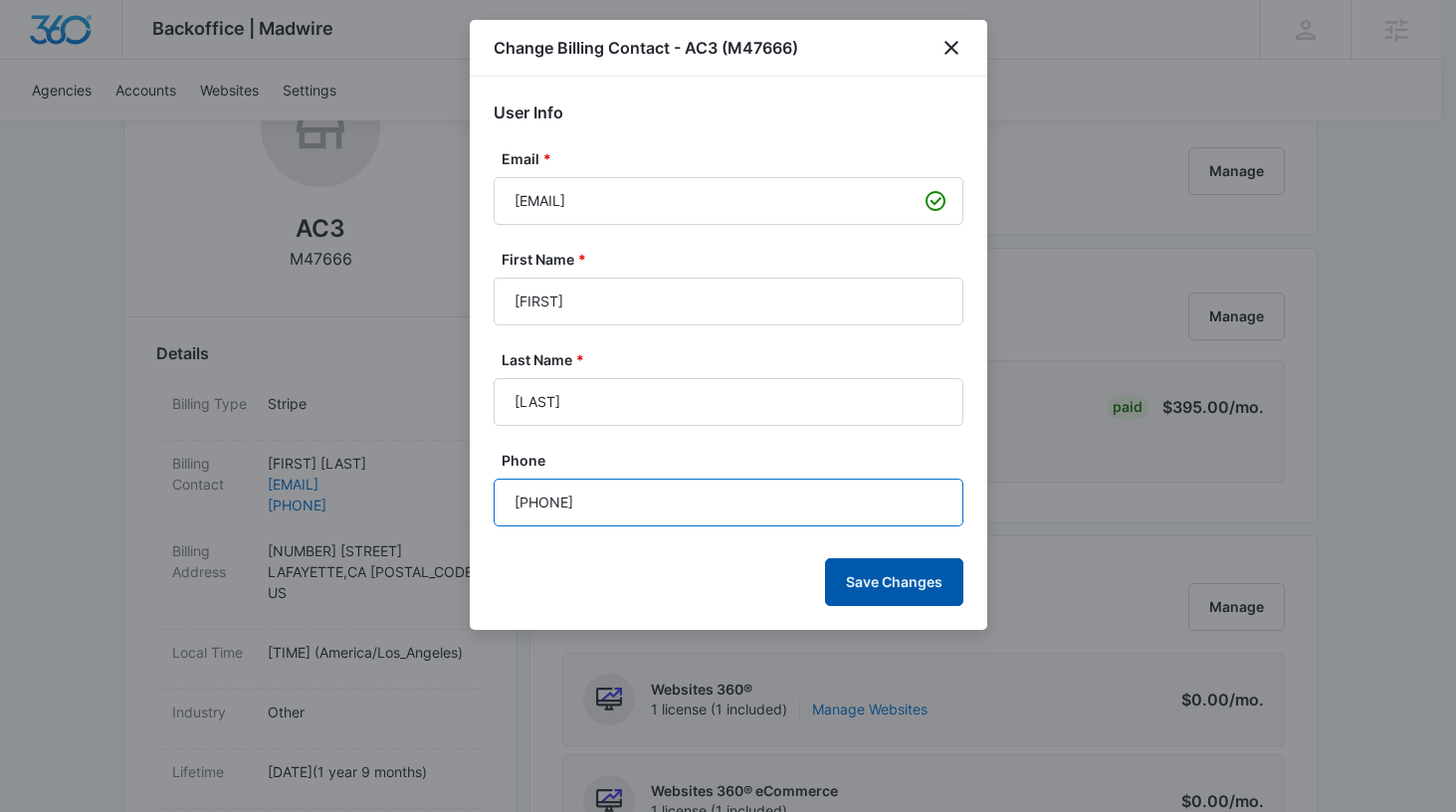 type on "[PHONE]" 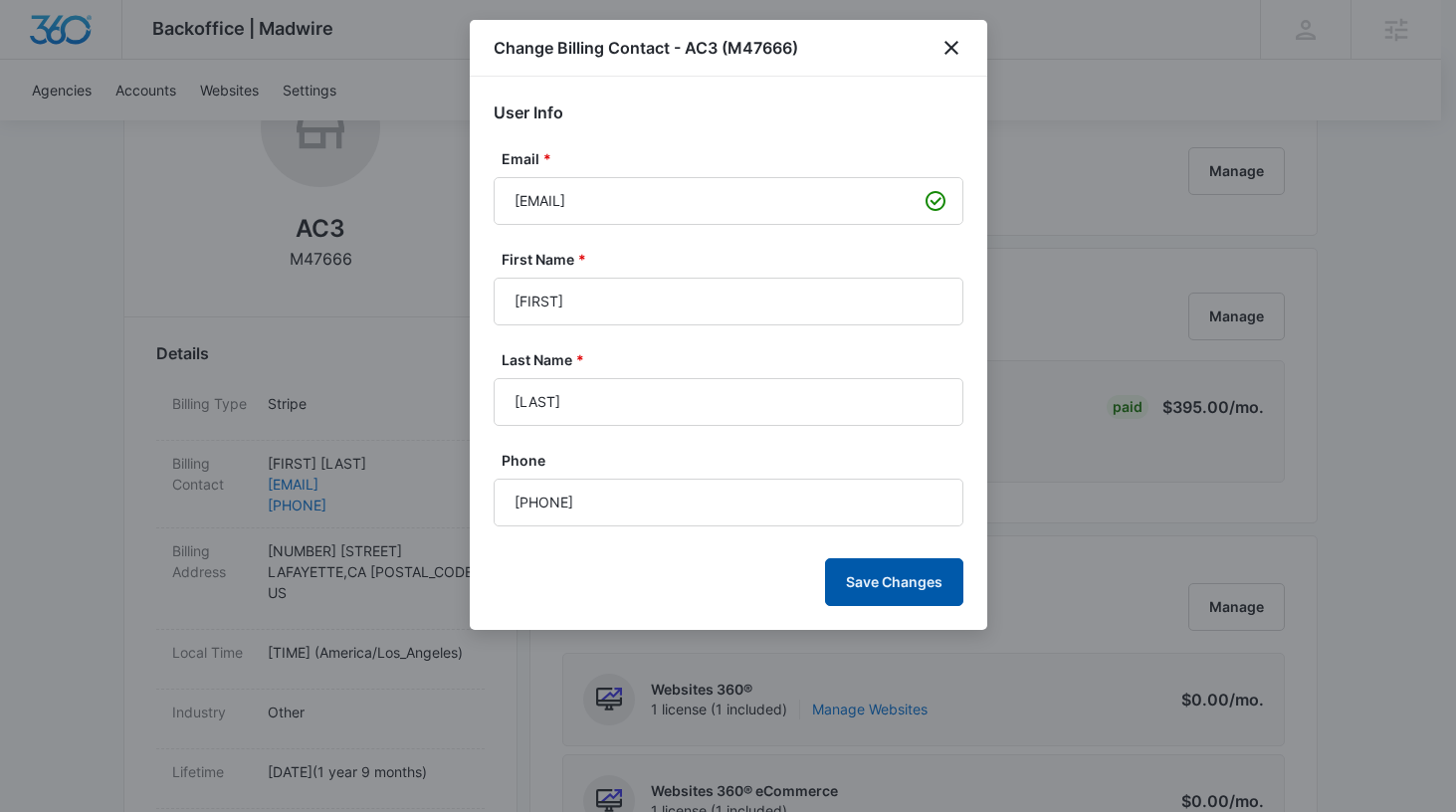 click on "Save Changes" at bounding box center (894, 582) 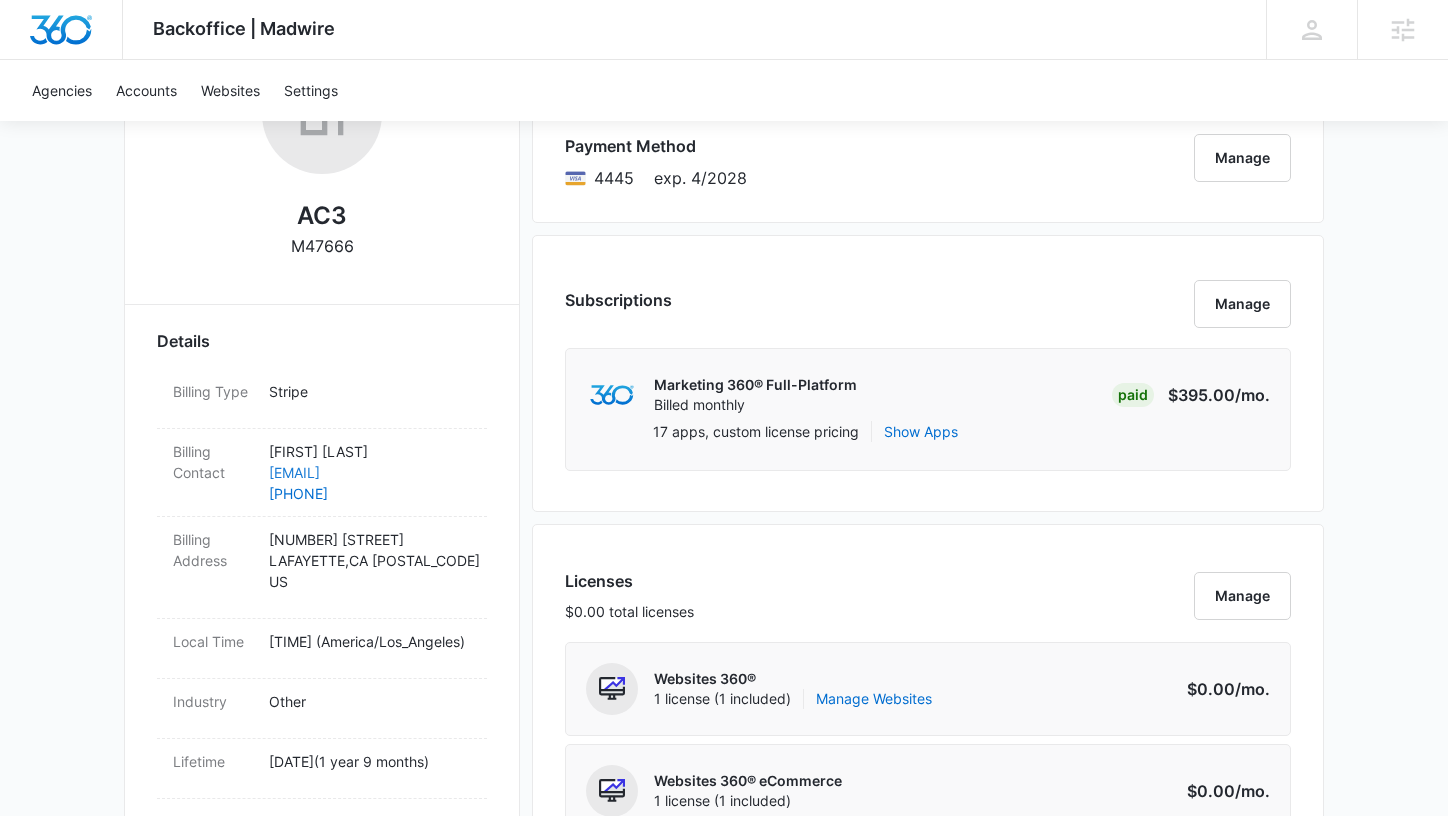 scroll, scrollTop: 399, scrollLeft: 0, axis: vertical 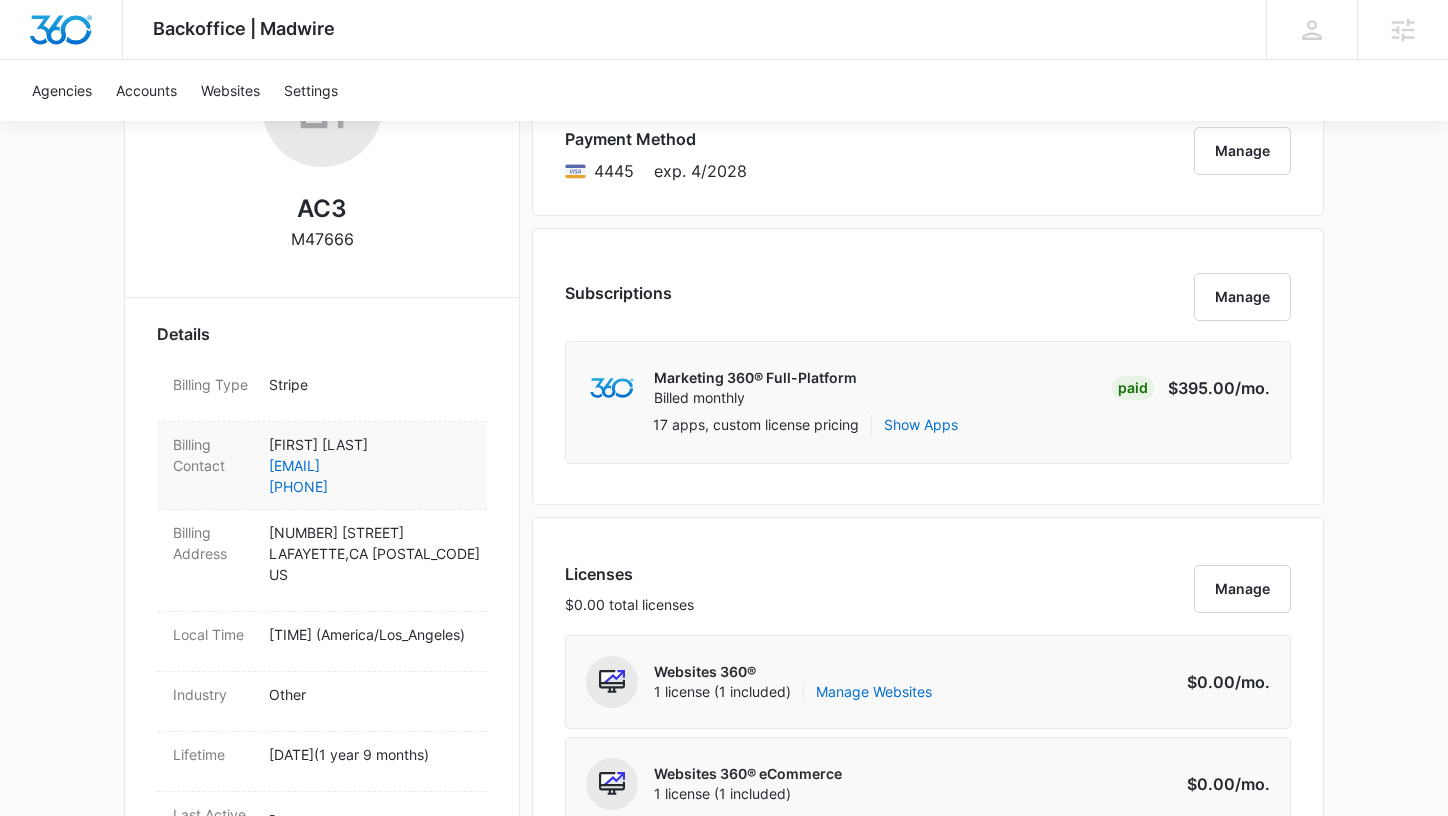 drag, startPoint x: 407, startPoint y: 444, endPoint x: 271, endPoint y: 446, distance: 136.01471 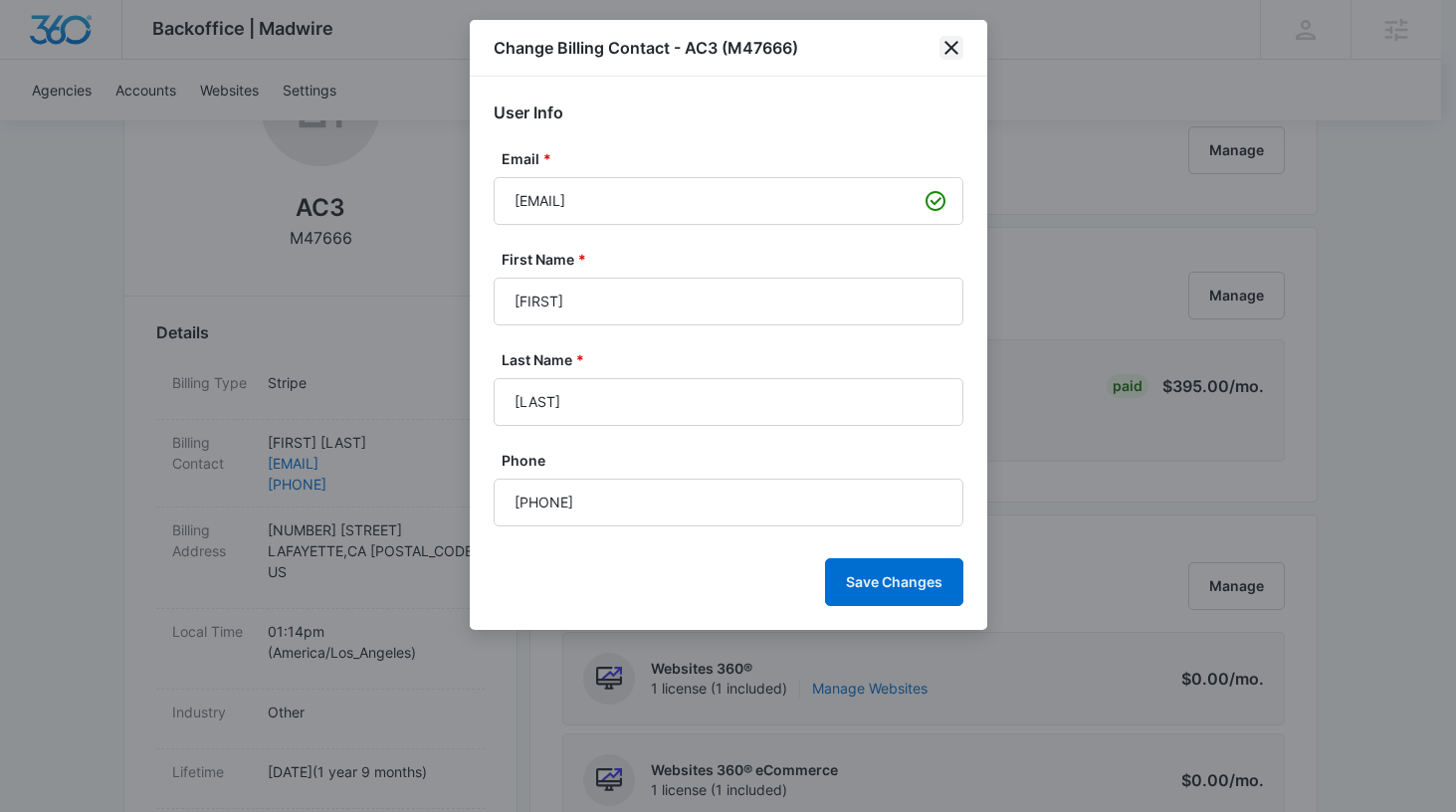 click 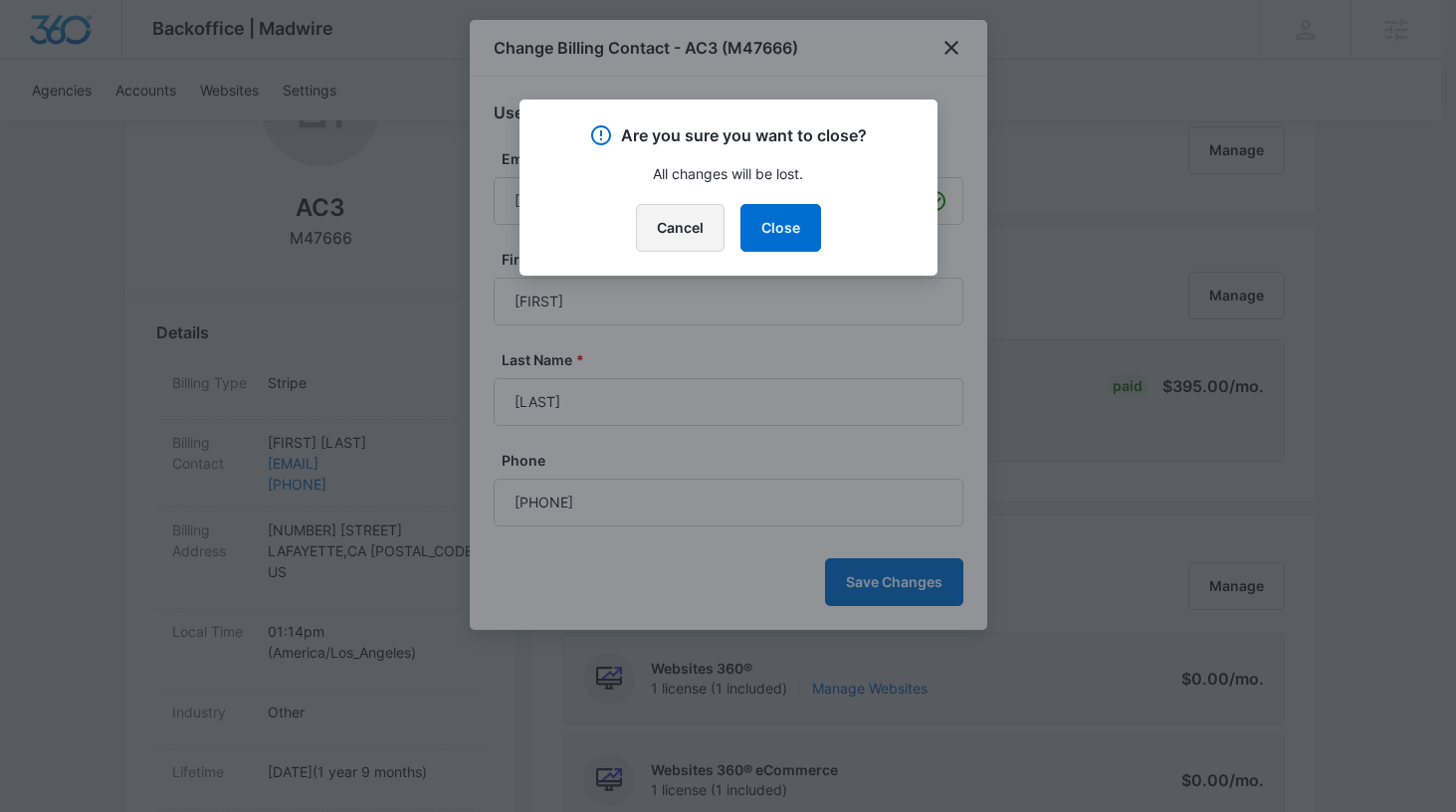 click on "Cancel" at bounding box center [680, 228] 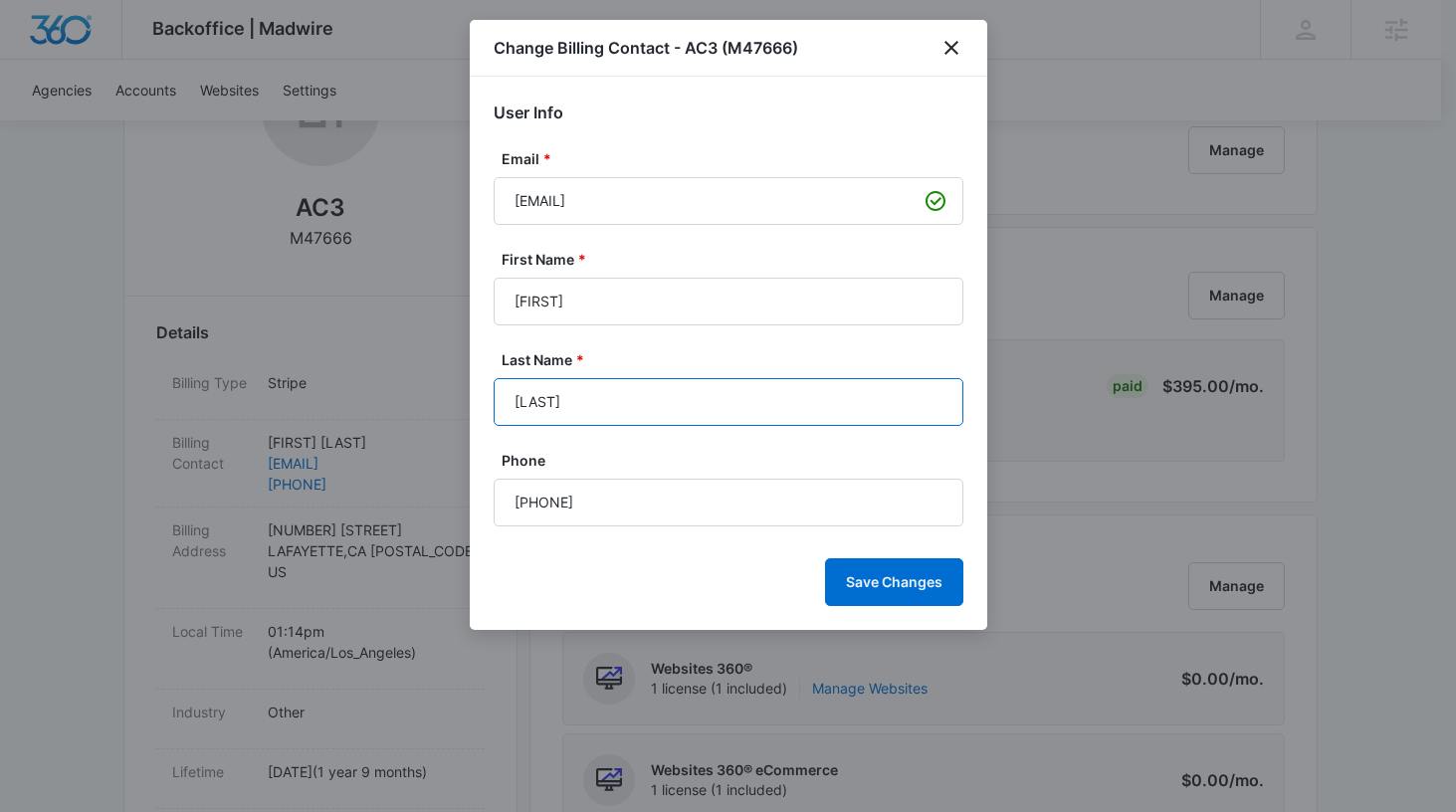 drag, startPoint x: 599, startPoint y: 410, endPoint x: 392, endPoint y: 393, distance: 207.69689 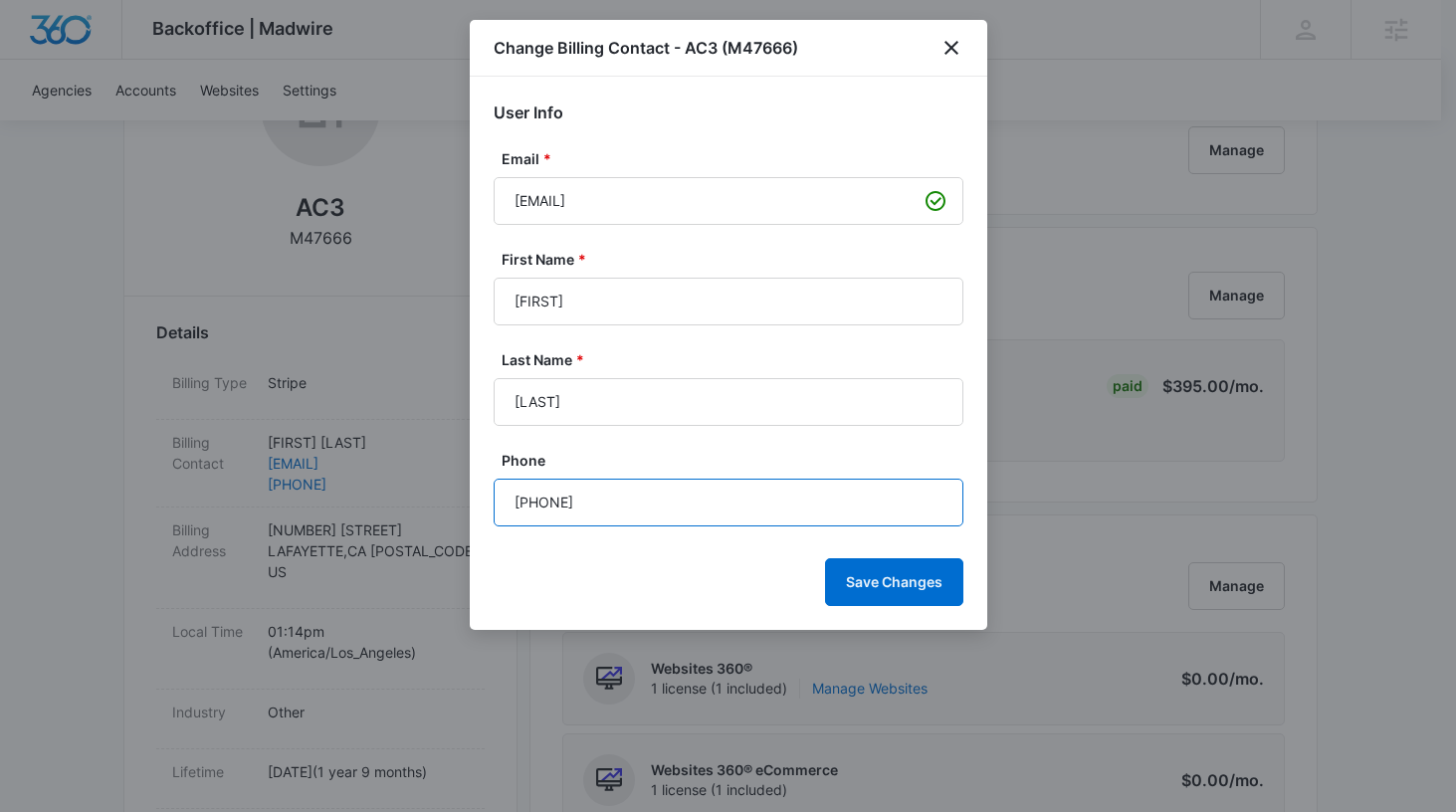 drag, startPoint x: 623, startPoint y: 501, endPoint x: 474, endPoint y: 503, distance: 149.01342 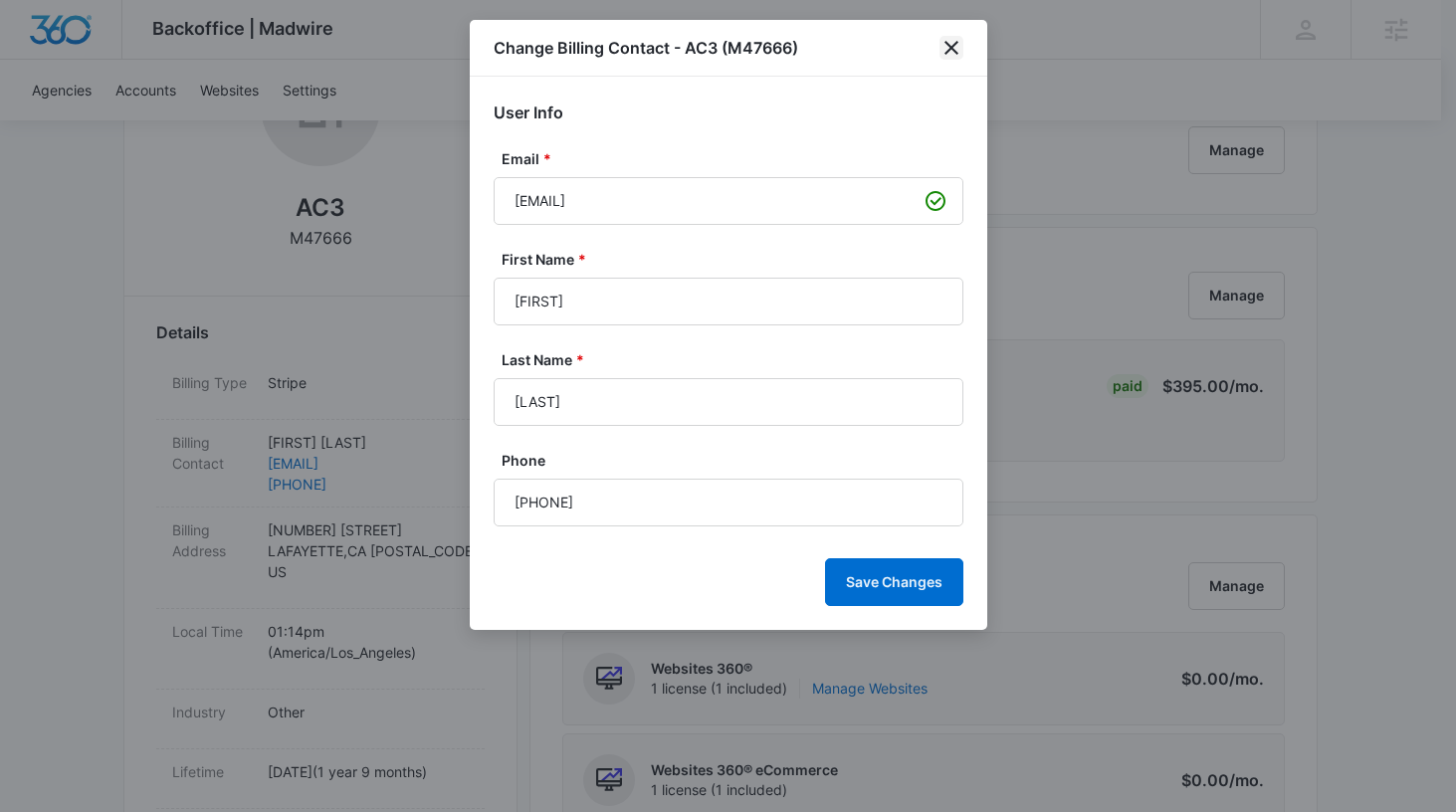 click 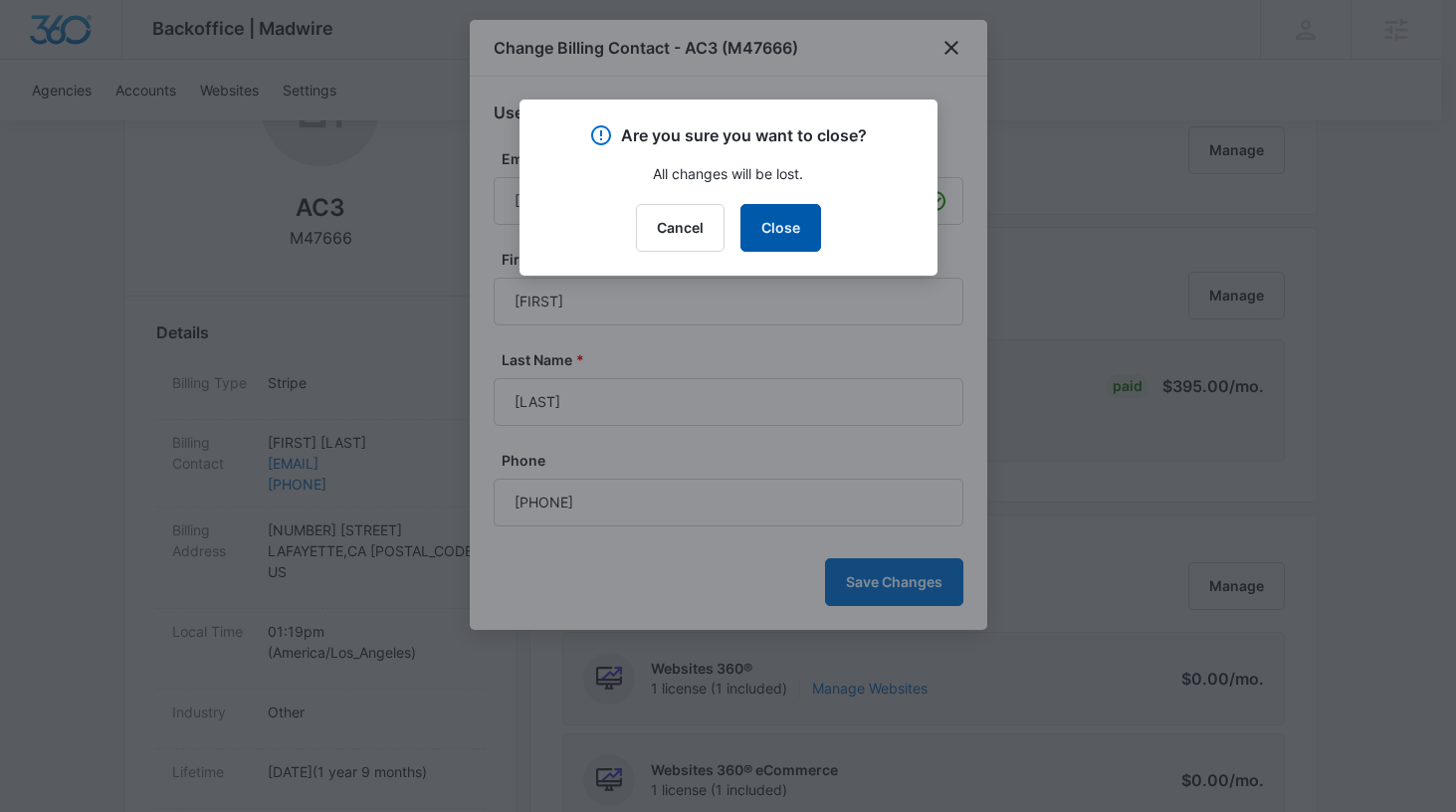 click on "Close" at bounding box center (780, 228) 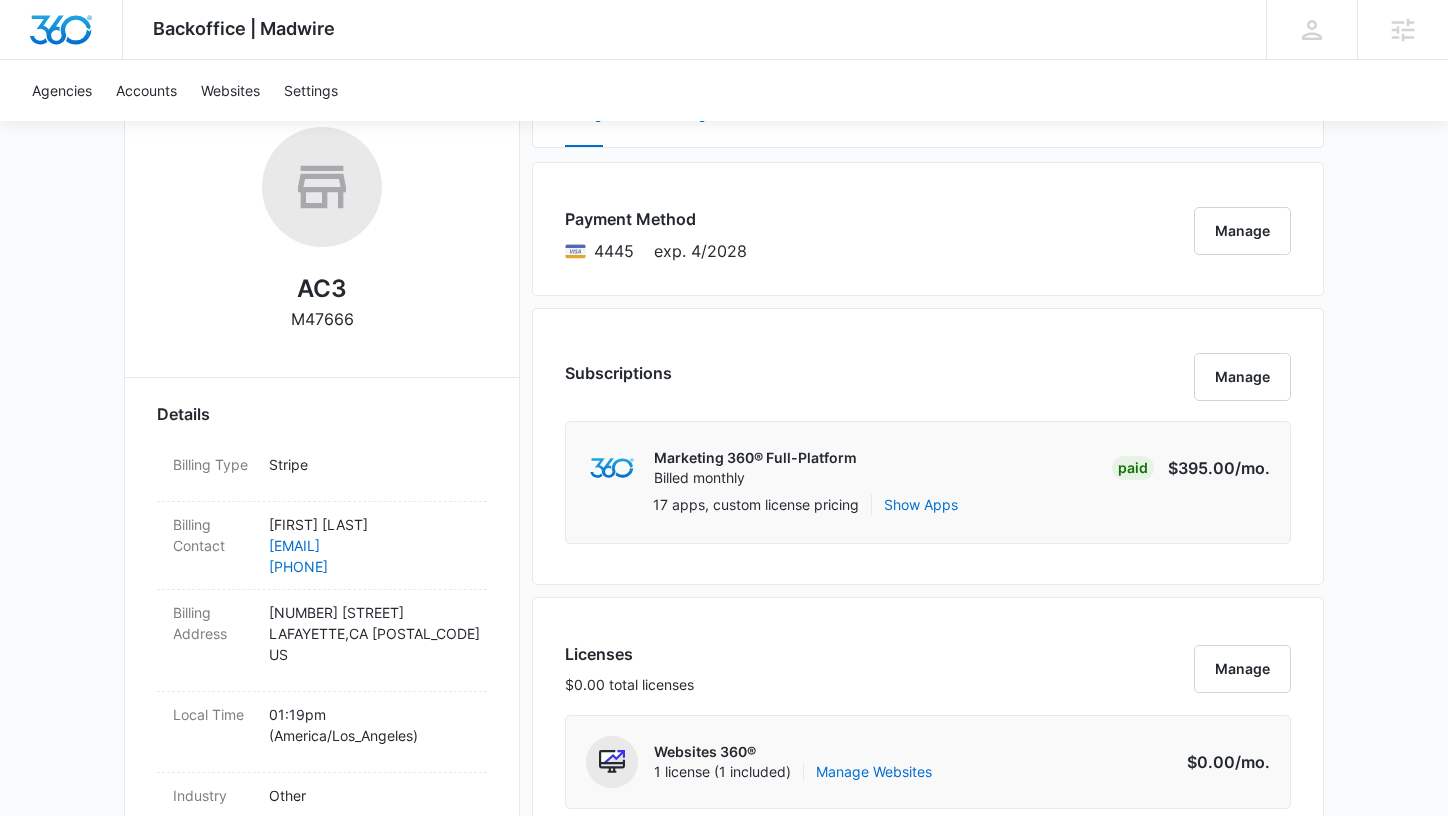 scroll, scrollTop: 335, scrollLeft: 0, axis: vertical 